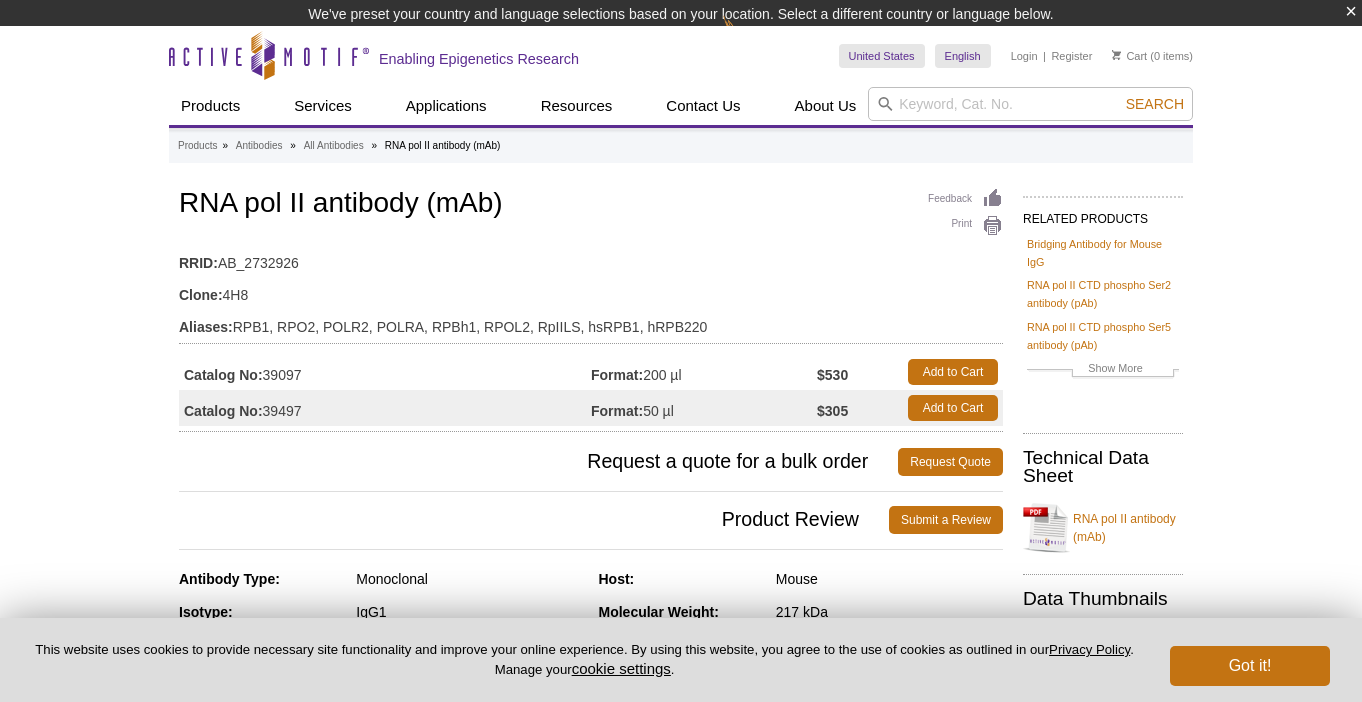 scroll, scrollTop: 0, scrollLeft: 0, axis: both 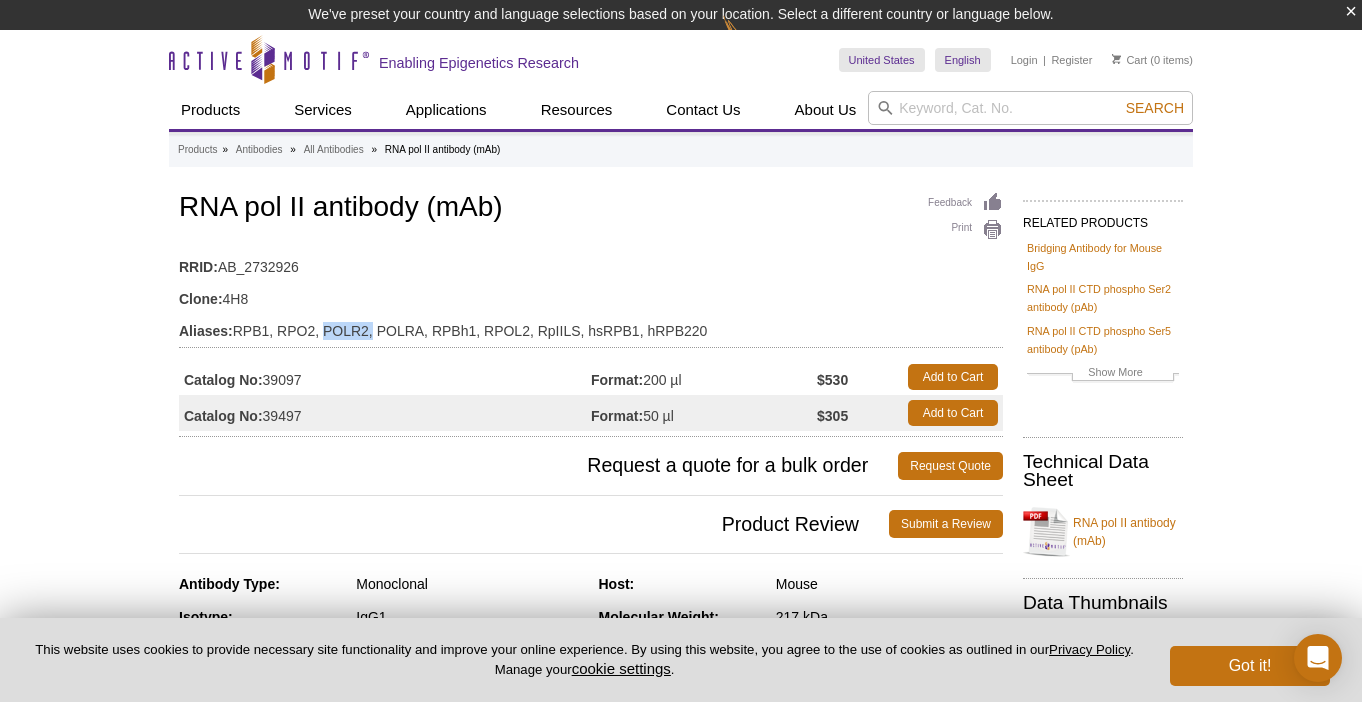 drag, startPoint x: 323, startPoint y: 329, endPoint x: 371, endPoint y: 331, distance: 48.04165 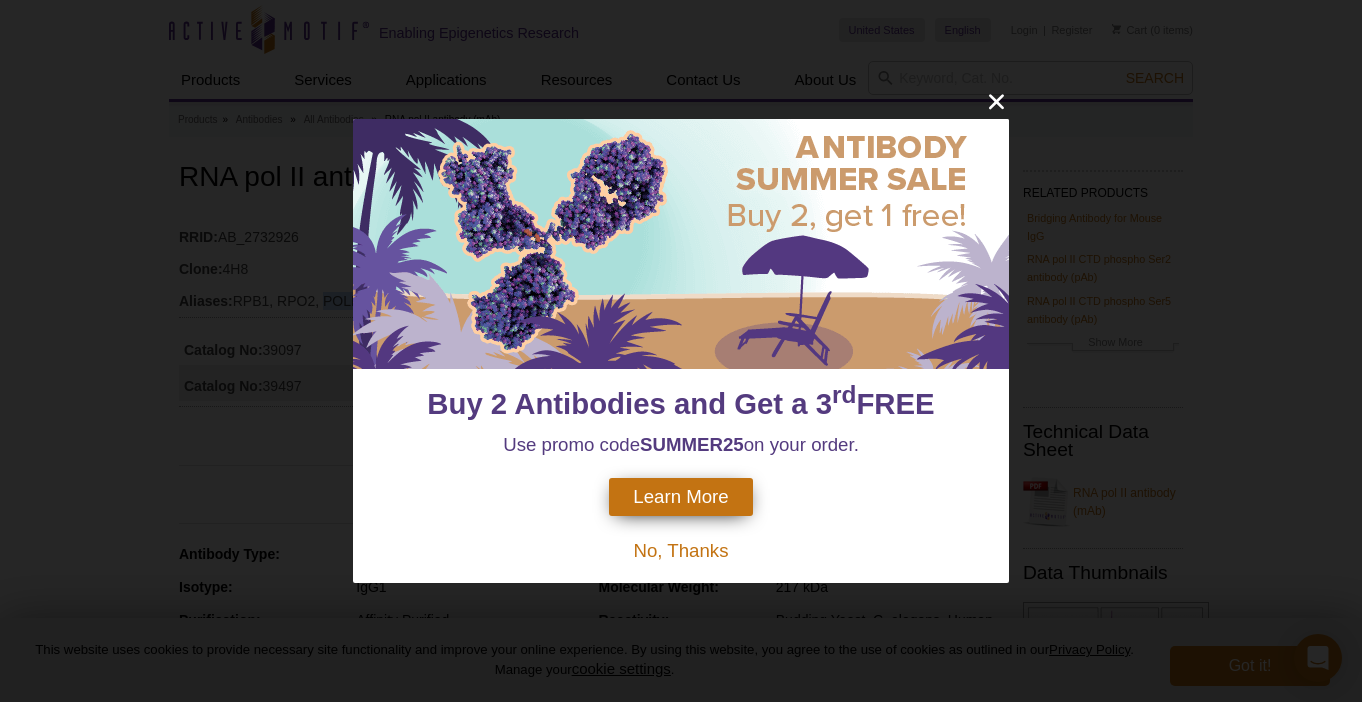 copy on "POLR2," 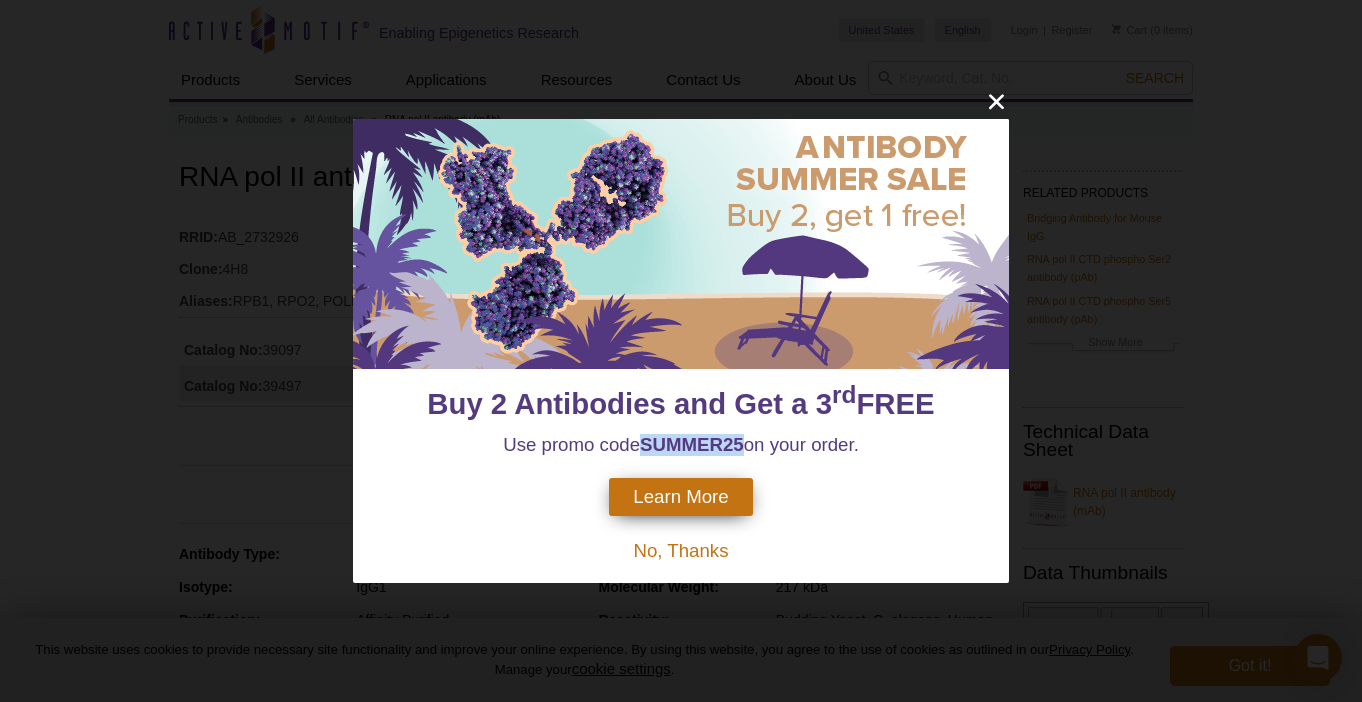 drag, startPoint x: 641, startPoint y: 441, endPoint x: 744, endPoint y: 444, distance: 103.04368 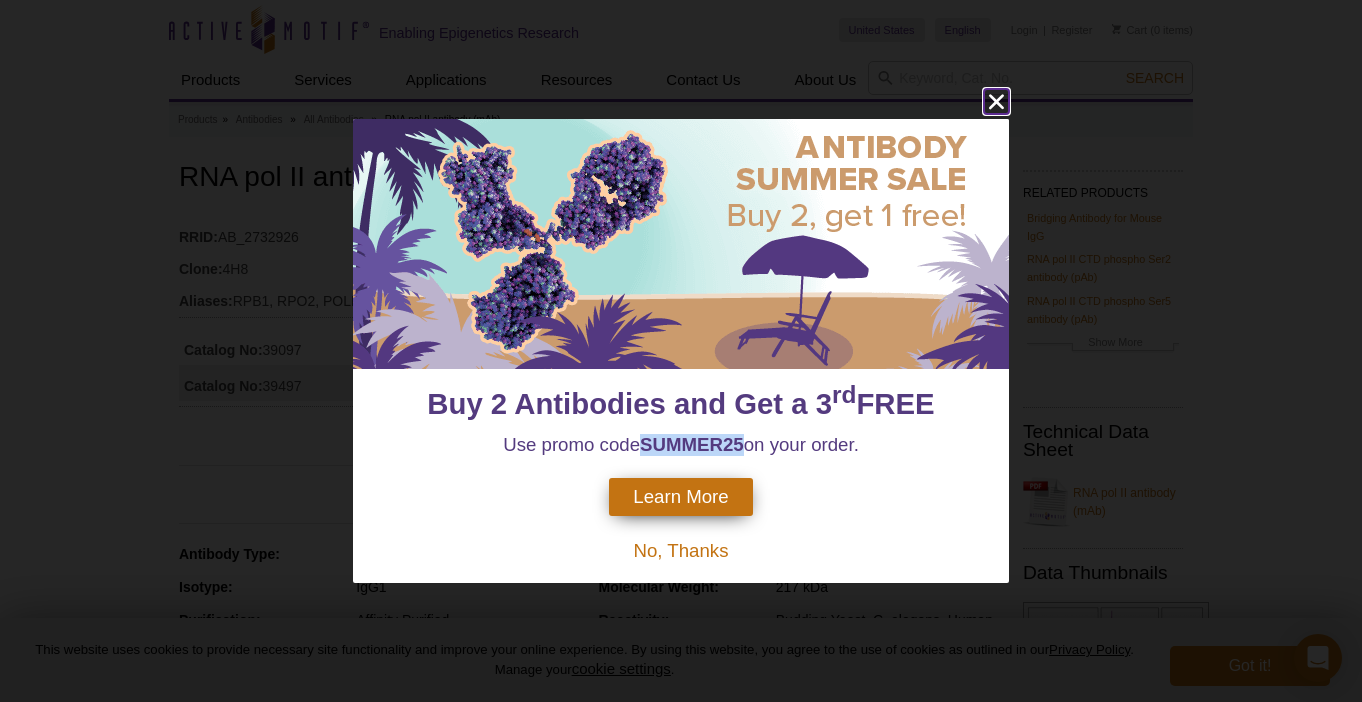 click 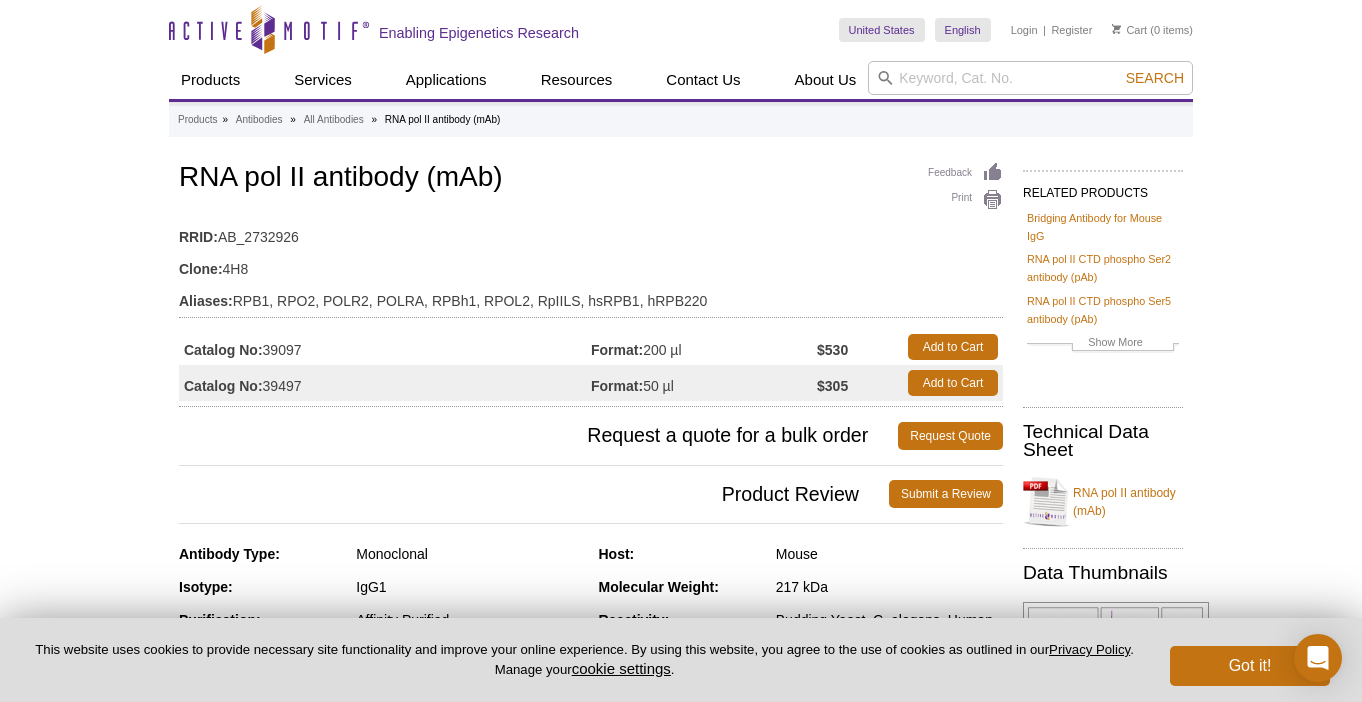 click on "Active Motif Logo
Enabling Epigenetics Research
0
Search
Skip to content
Active Motif Logo
Enabling Epigenetics Research
United States
Australia
Austria
Belgium
Brazil
Canada
China Czech Republic India" at bounding box center (681, 1377) 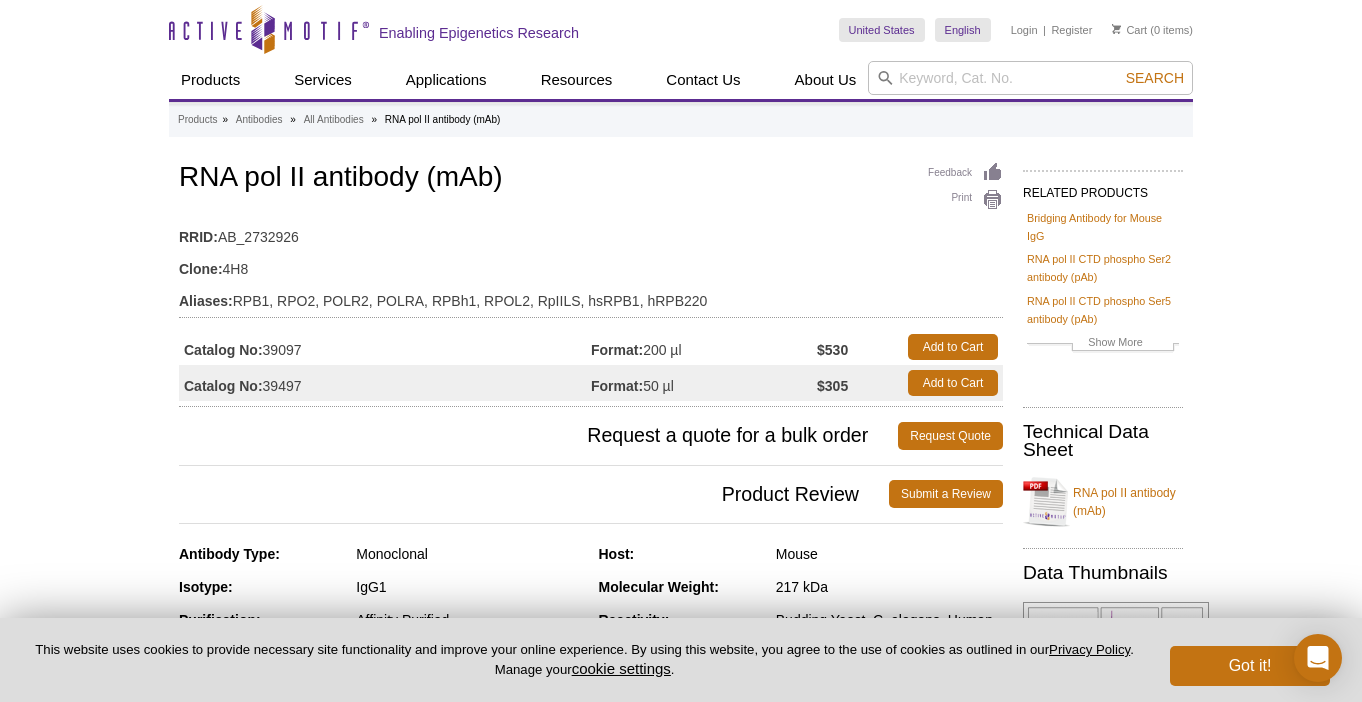 scroll, scrollTop: 36, scrollLeft: 0, axis: vertical 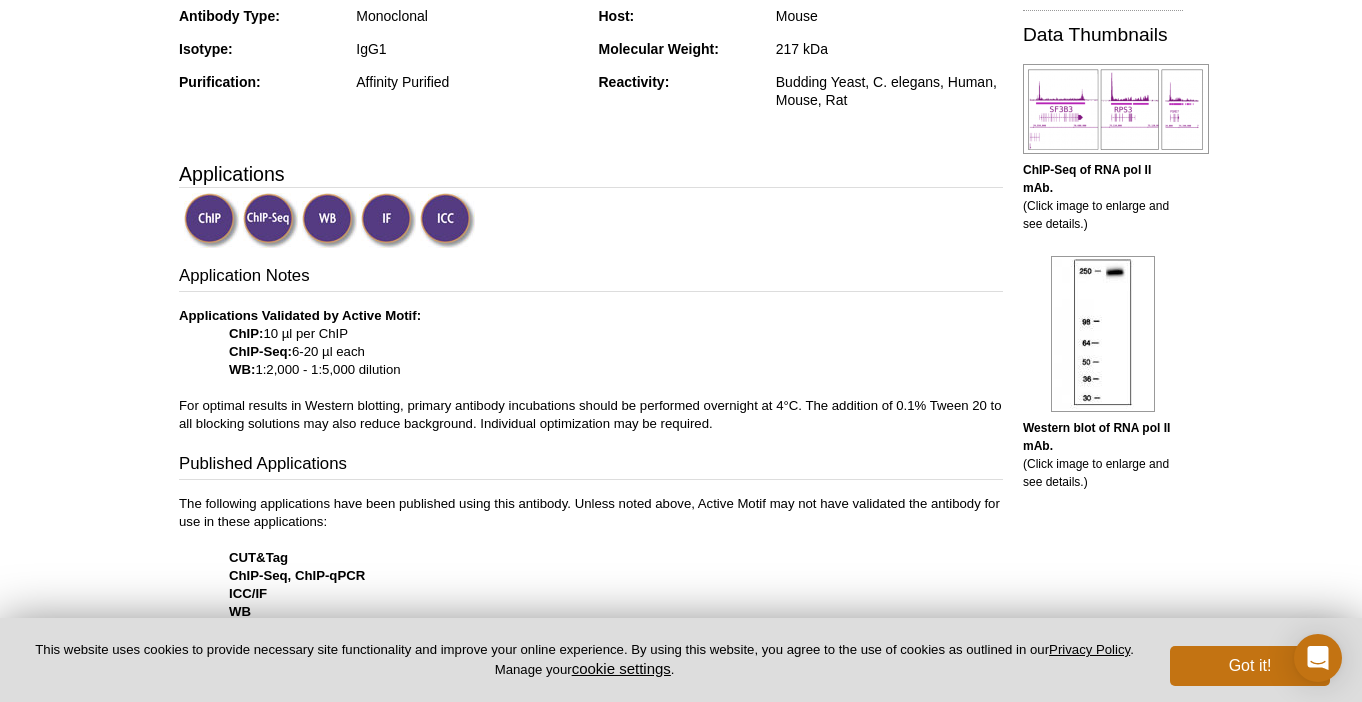 click at bounding box center [388, 220] 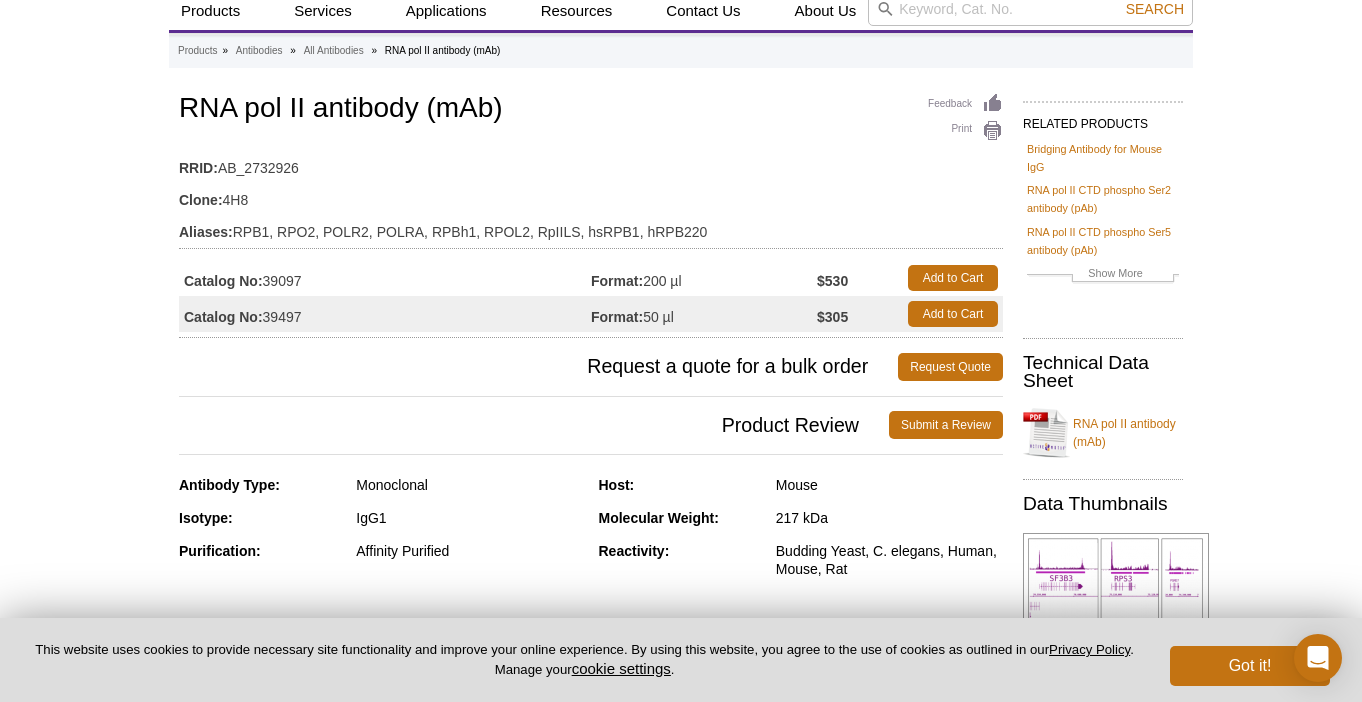scroll, scrollTop: 0, scrollLeft: 0, axis: both 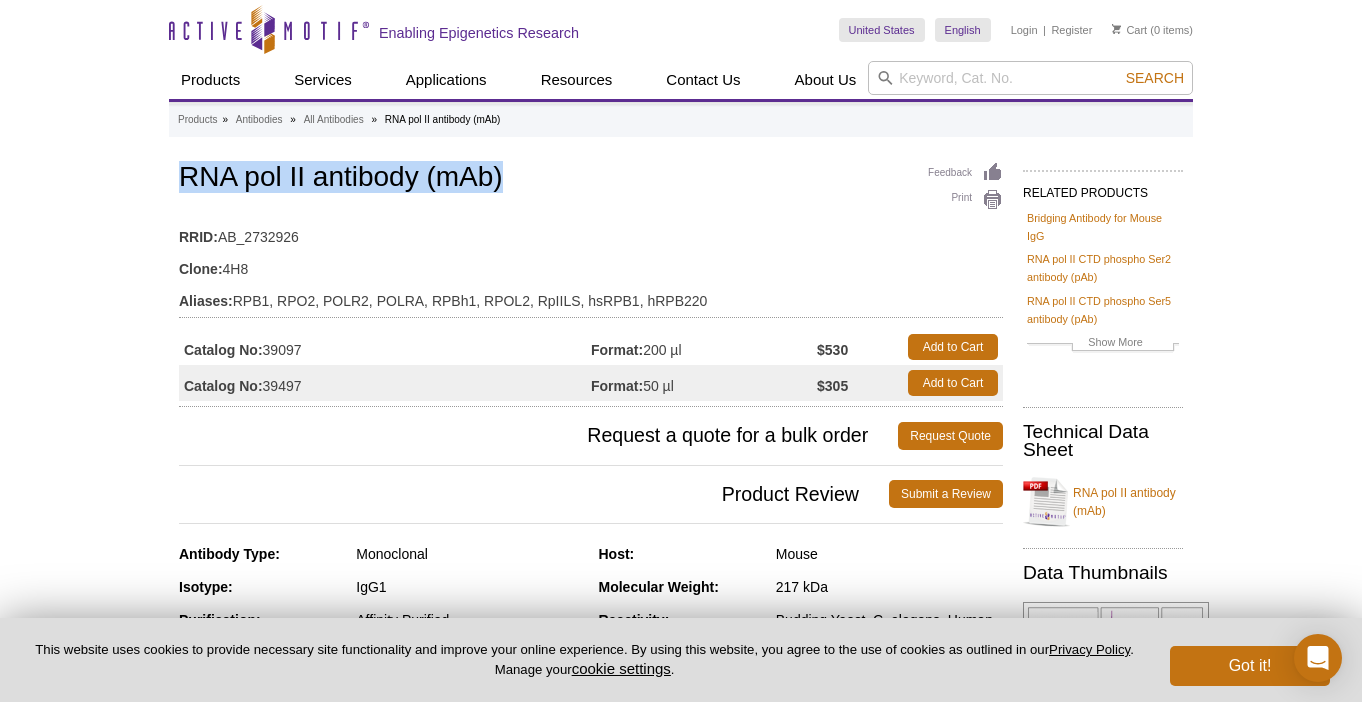drag, startPoint x: 183, startPoint y: 181, endPoint x: 516, endPoint y: 181, distance: 333 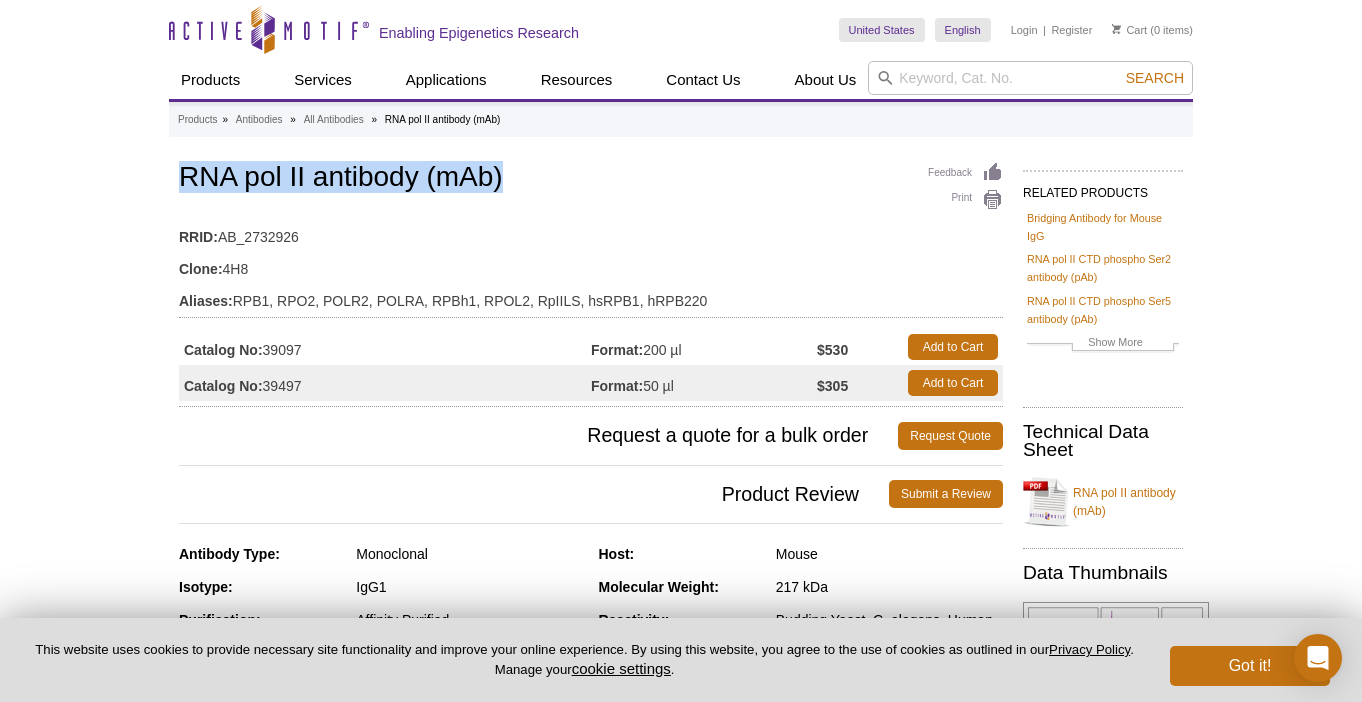 drag, startPoint x: 314, startPoint y: 384, endPoint x: 267, endPoint y: 384, distance: 47 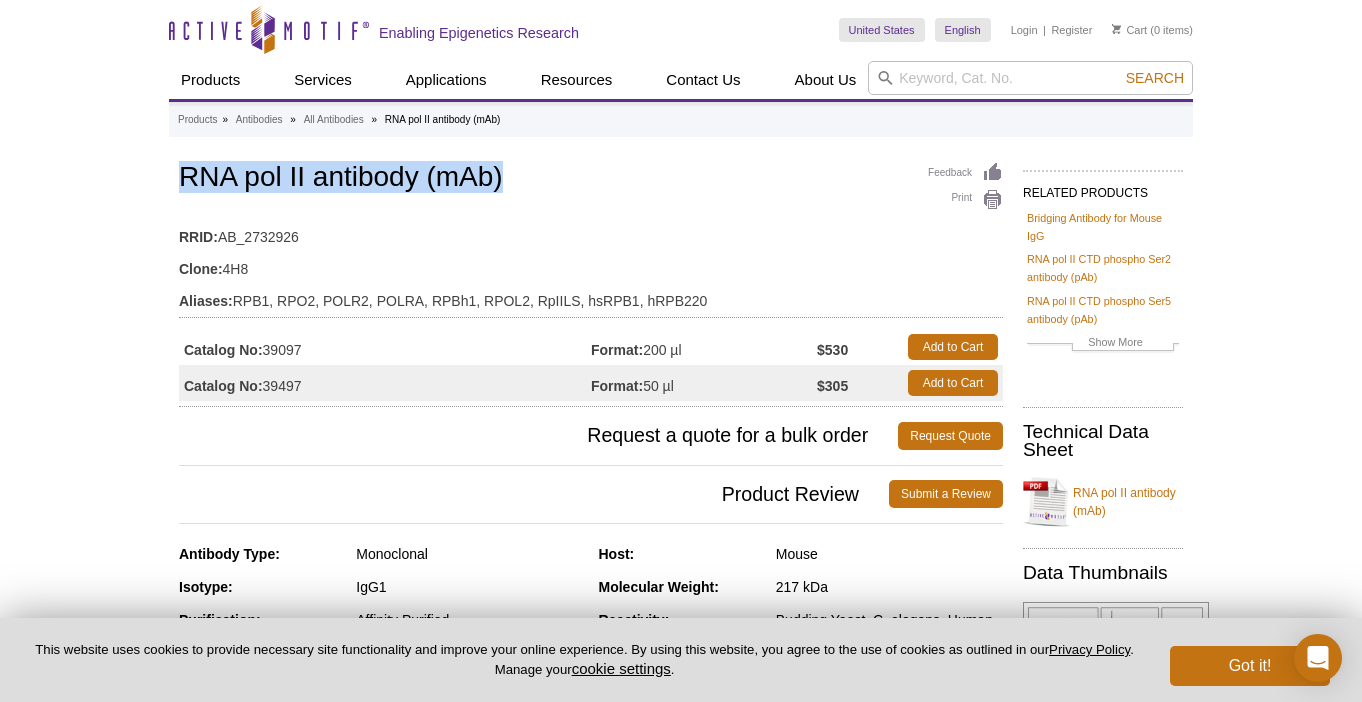 drag, startPoint x: 531, startPoint y: 181, endPoint x: 172, endPoint y: 170, distance: 359.1685 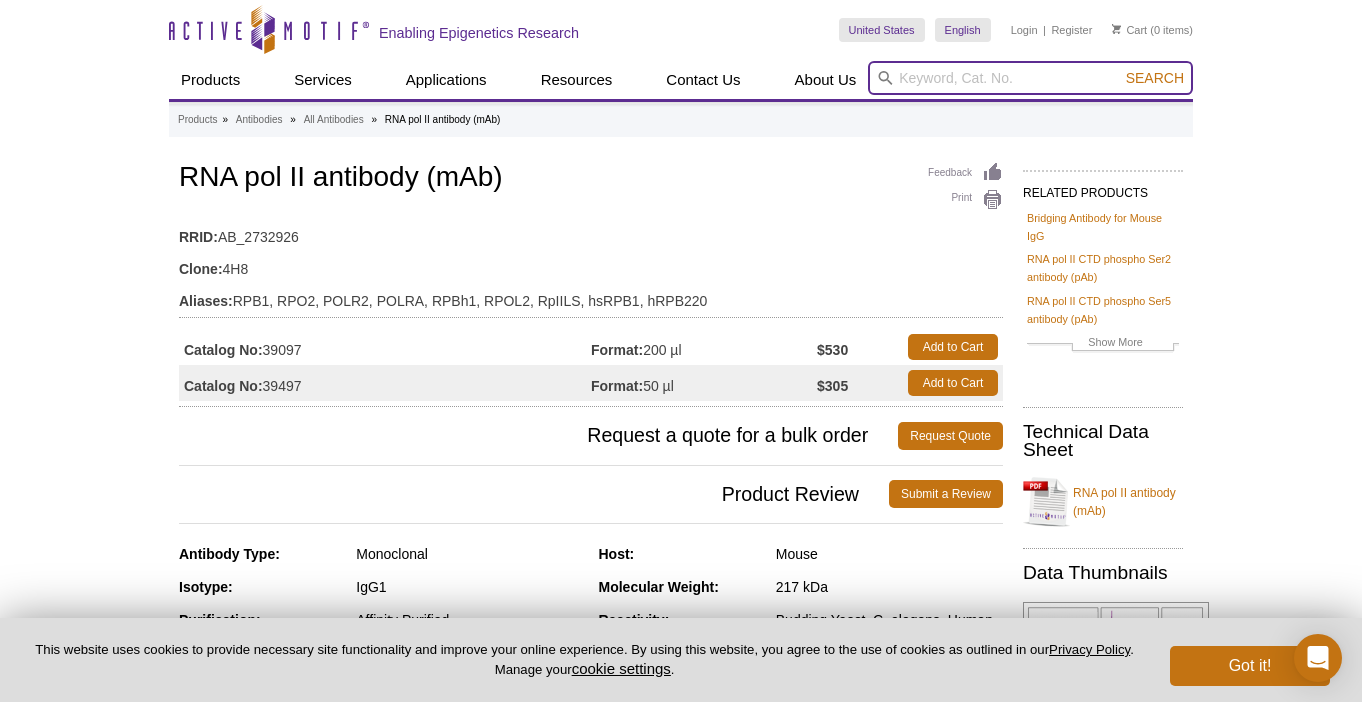 click at bounding box center (1030, 78) 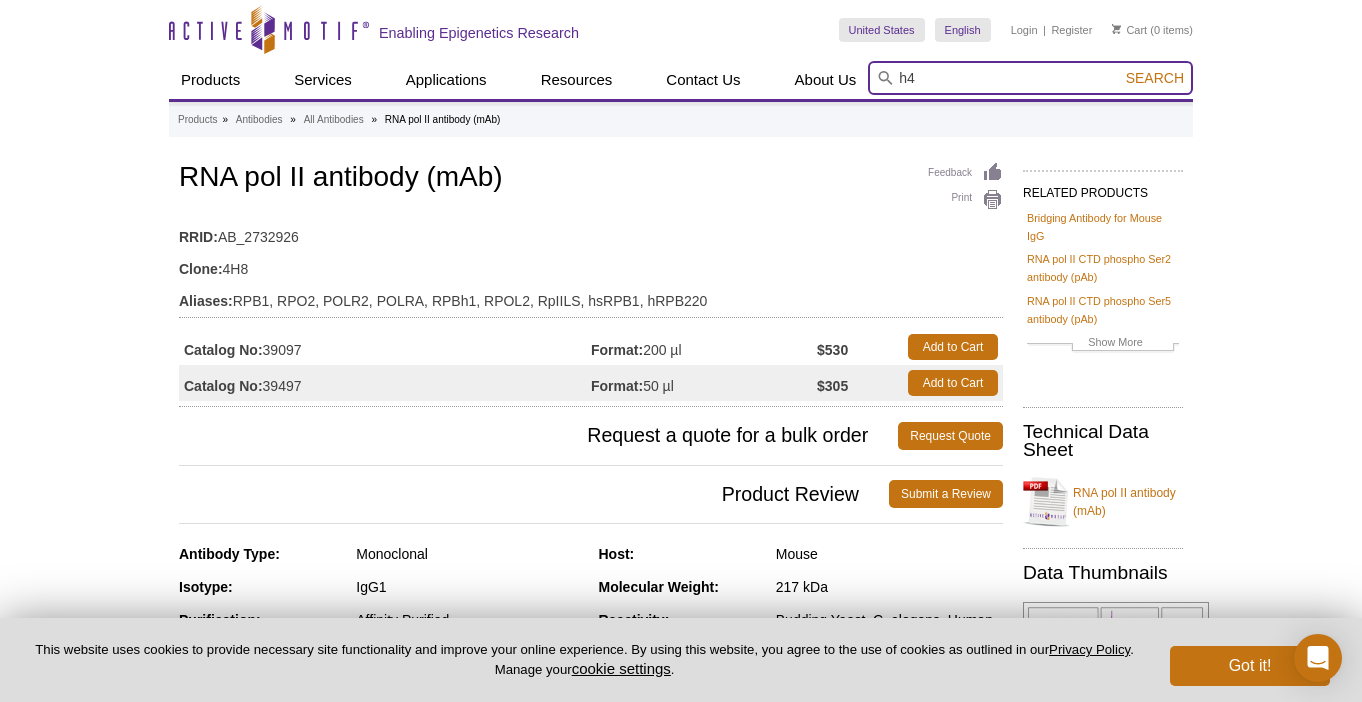 type on "h4" 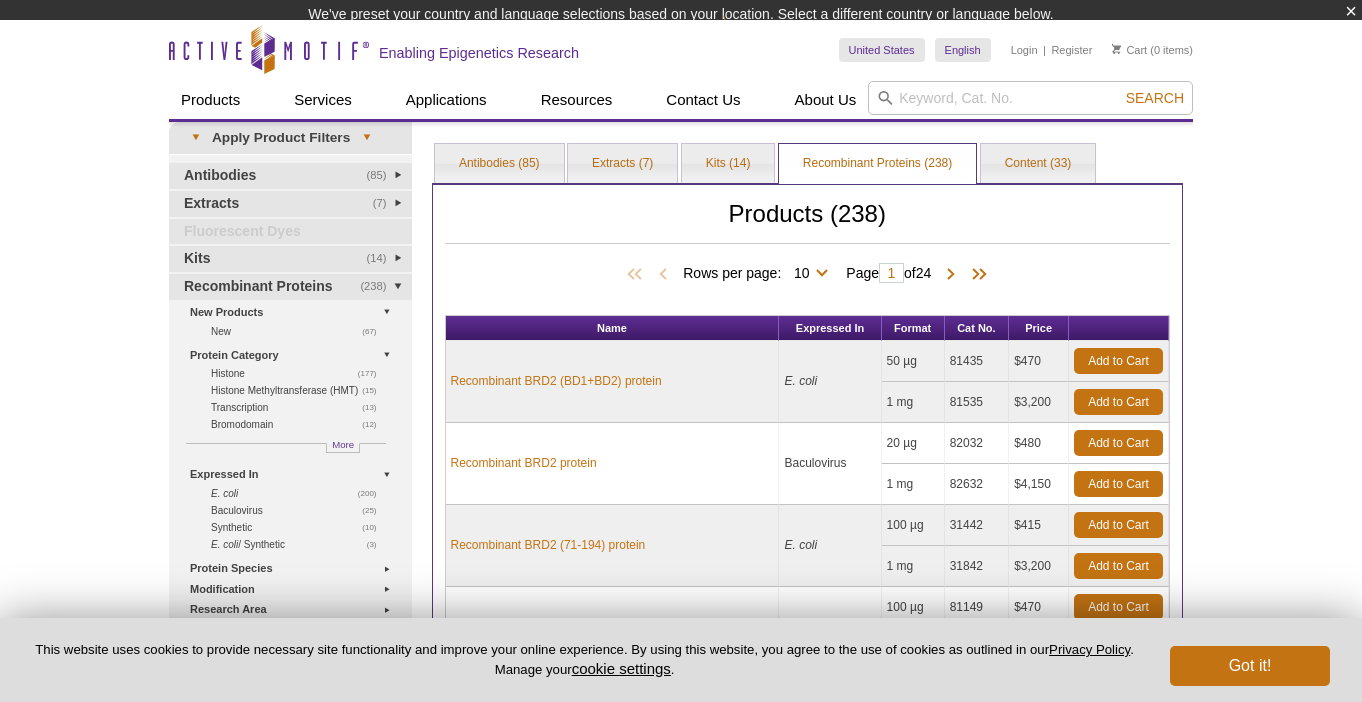 scroll, scrollTop: 0, scrollLeft: 0, axis: both 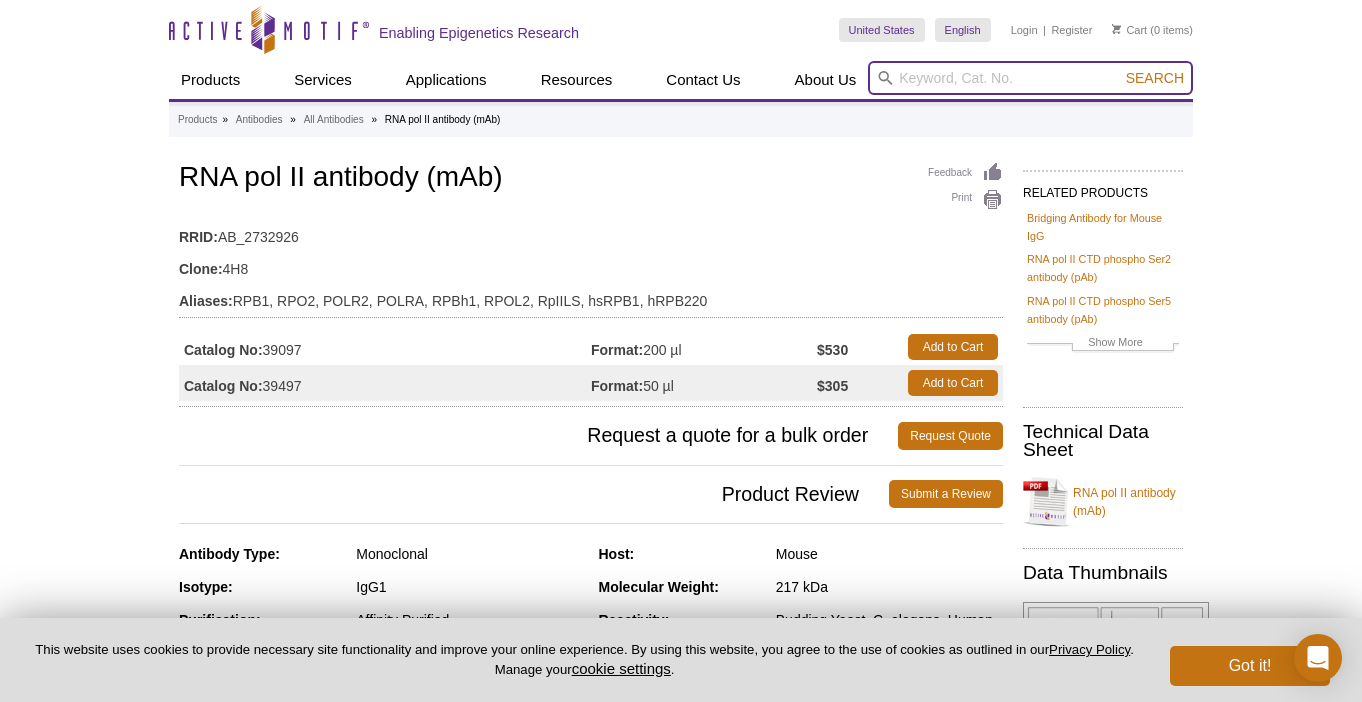 click at bounding box center [1030, 78] 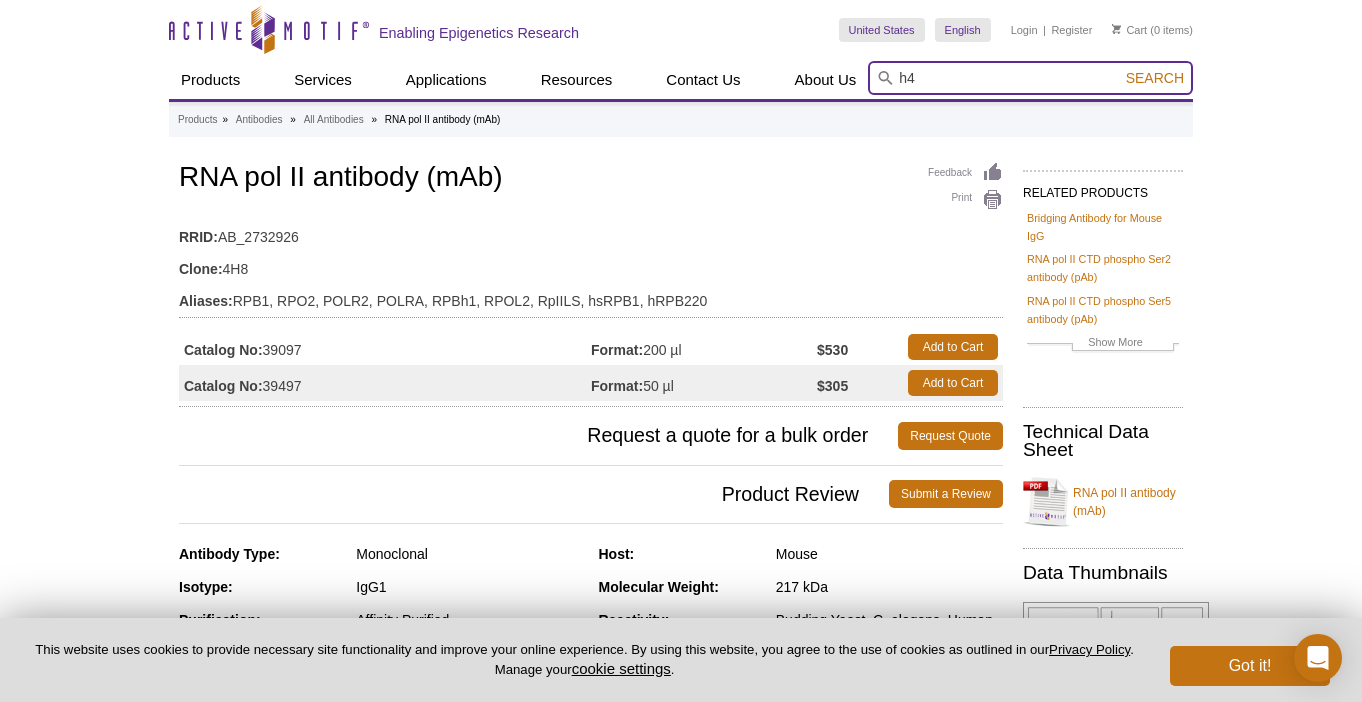 type on "h4" 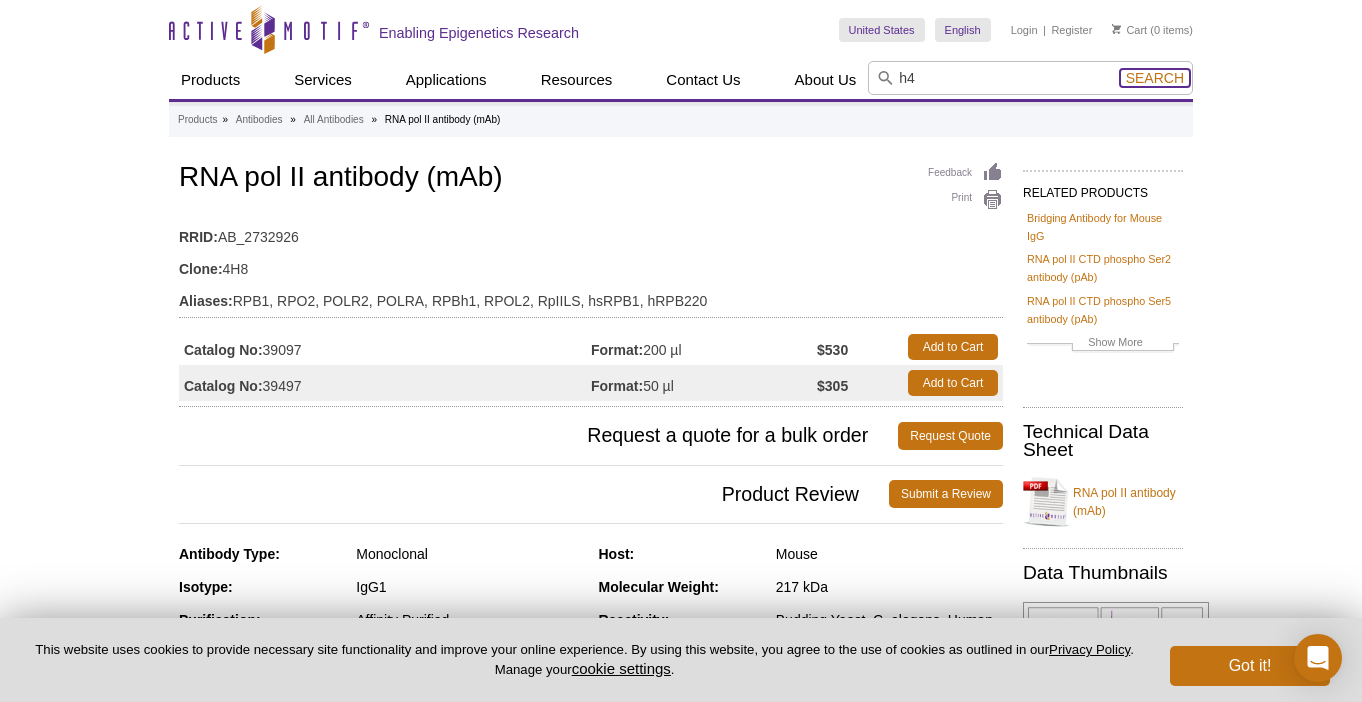 click on "Search" at bounding box center [1155, 78] 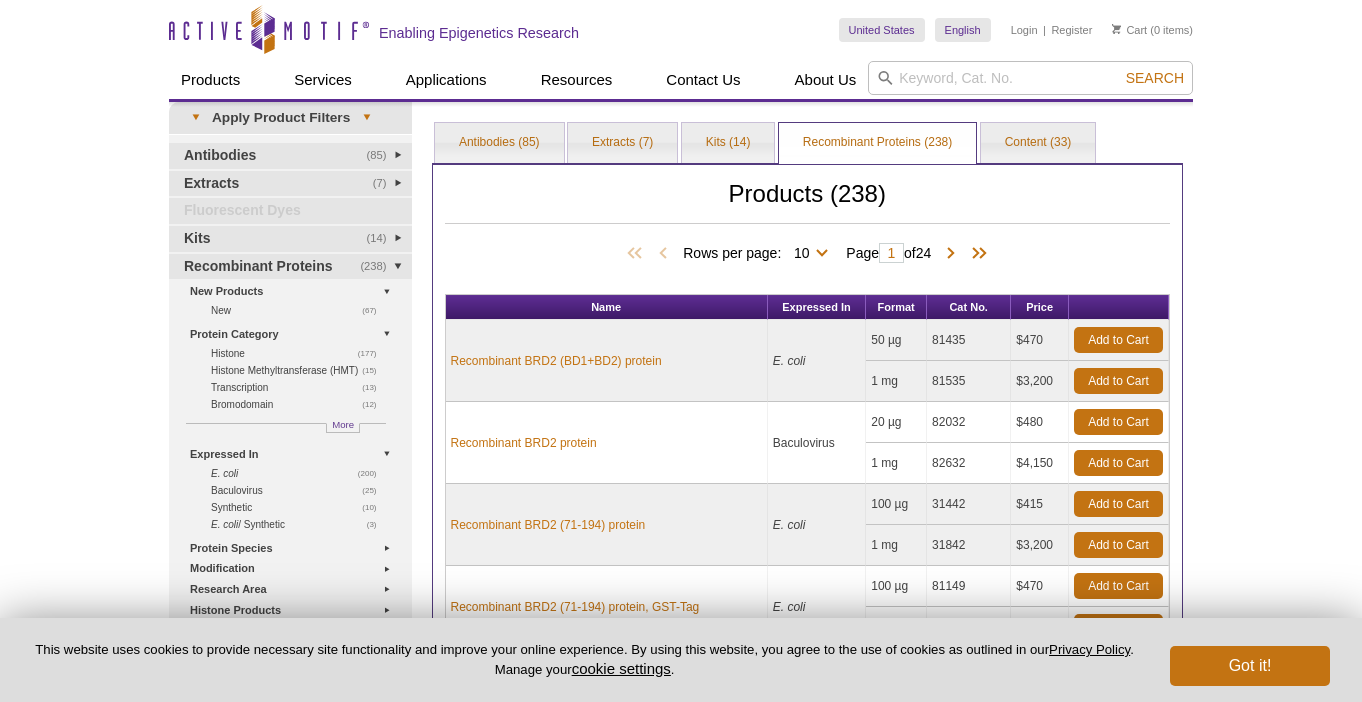 scroll, scrollTop: 0, scrollLeft: 0, axis: both 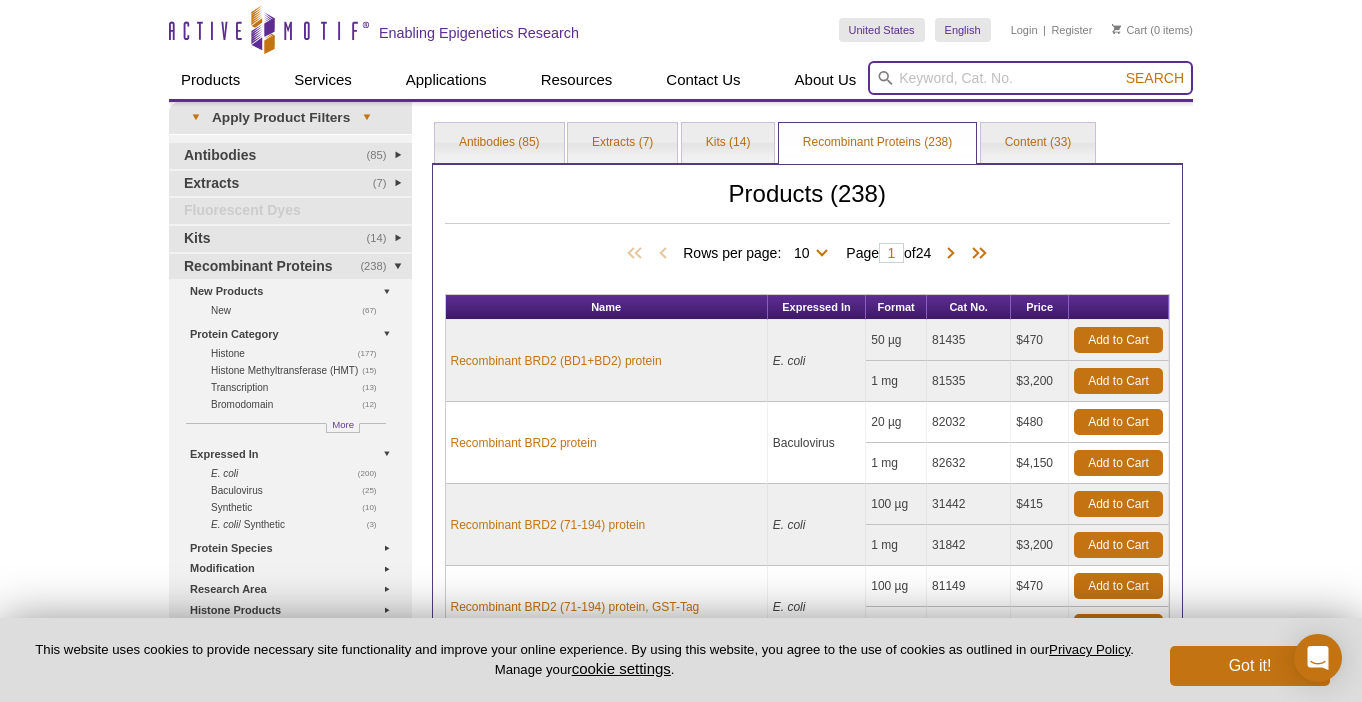 click at bounding box center (1030, 78) 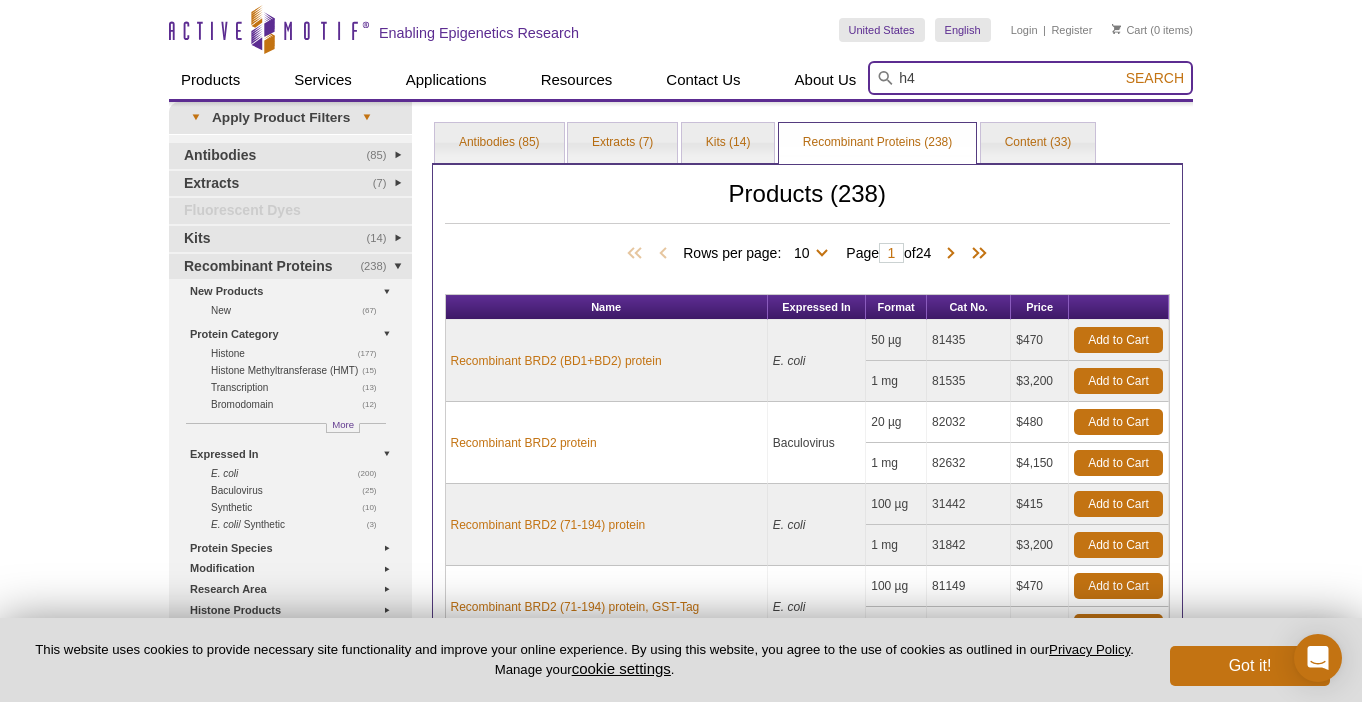 type on "h4" 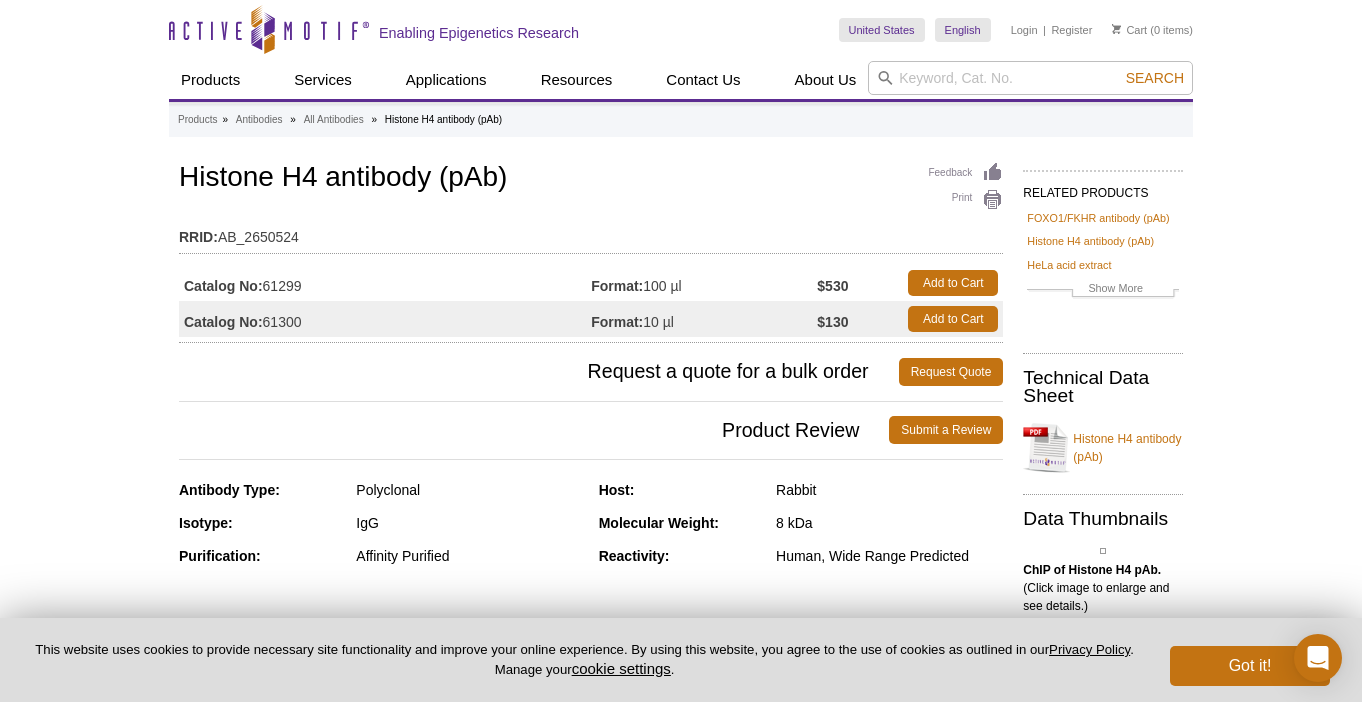 scroll, scrollTop: 0, scrollLeft: 0, axis: both 